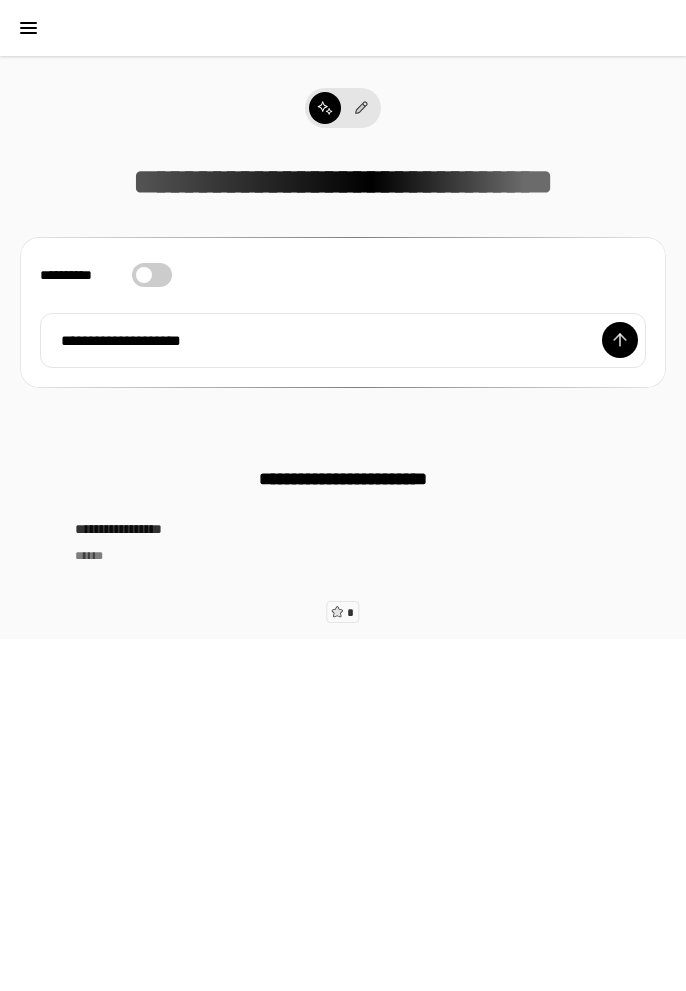 scroll, scrollTop: 0, scrollLeft: 0, axis: both 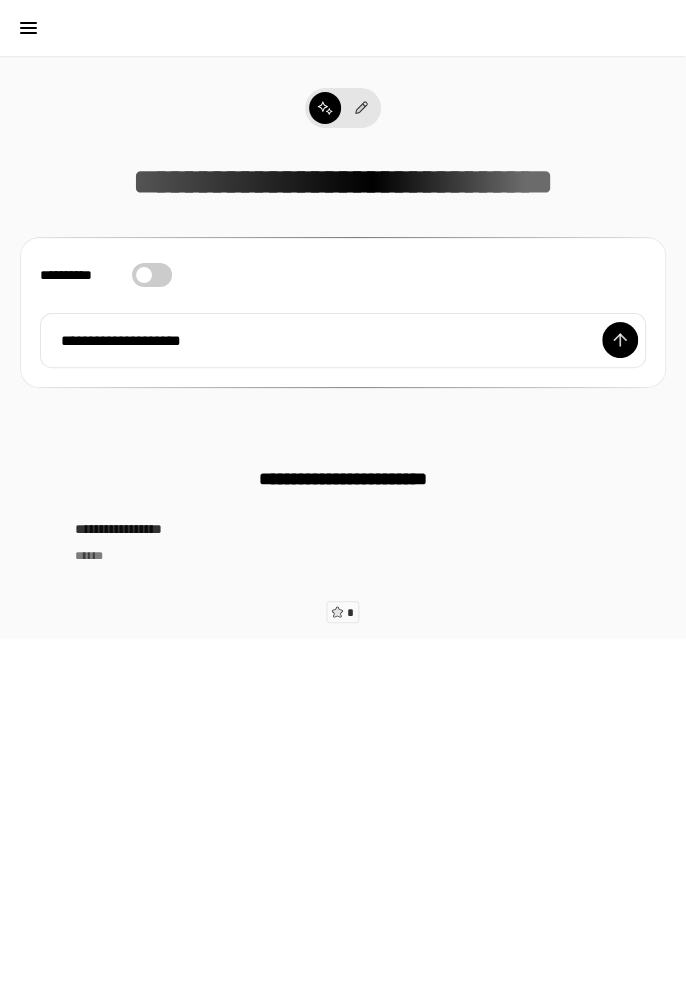 type 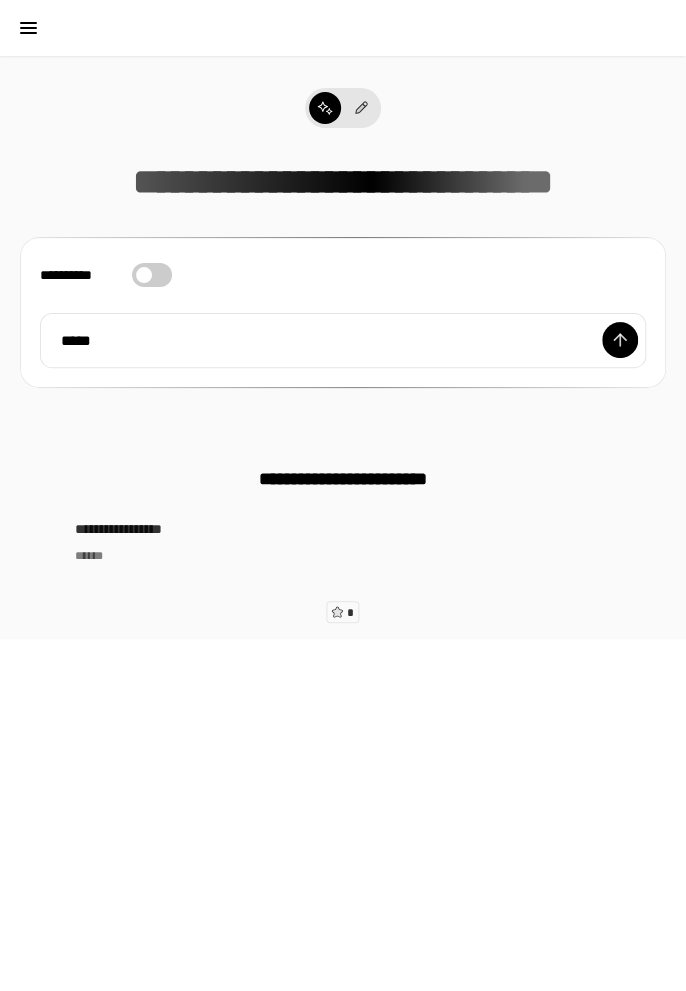 click at bounding box center (620, 340) 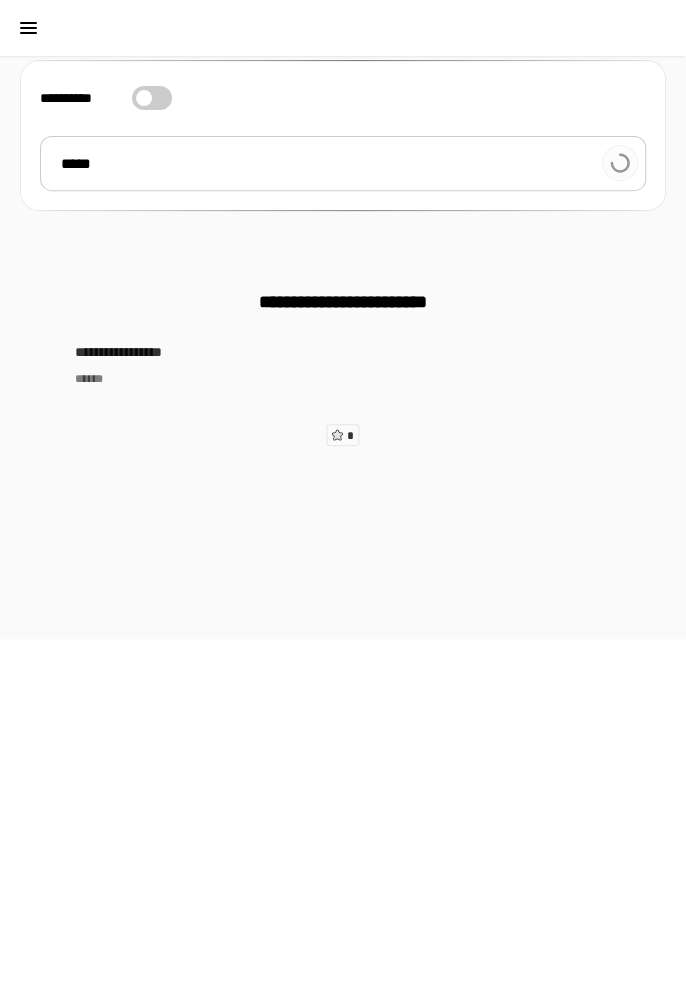 scroll, scrollTop: 0, scrollLeft: 0, axis: both 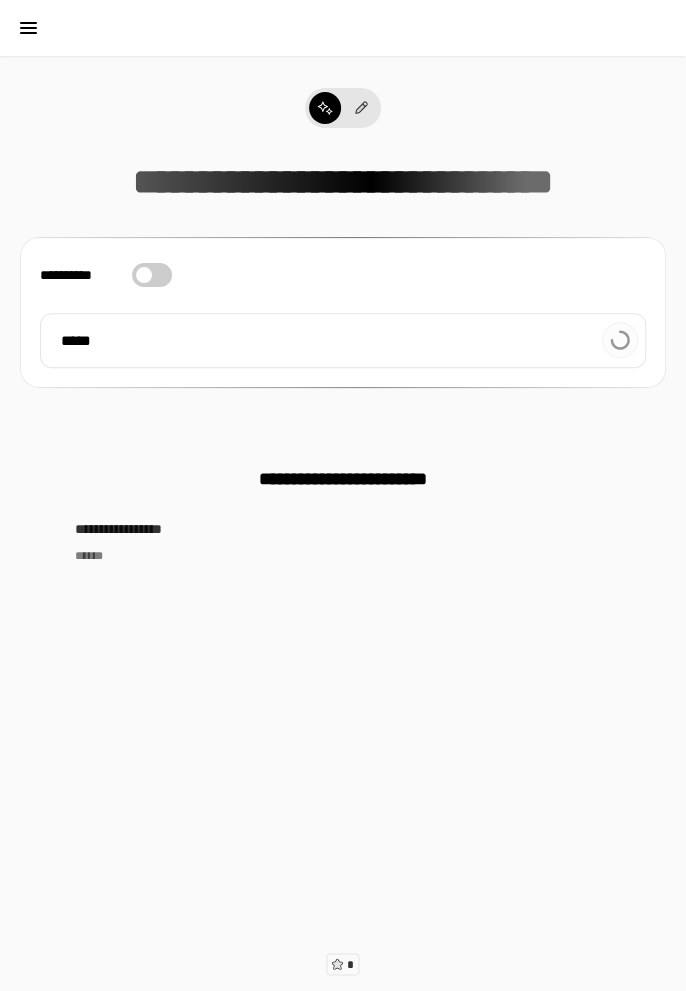 click on "**********" at bounding box center [343, 479] 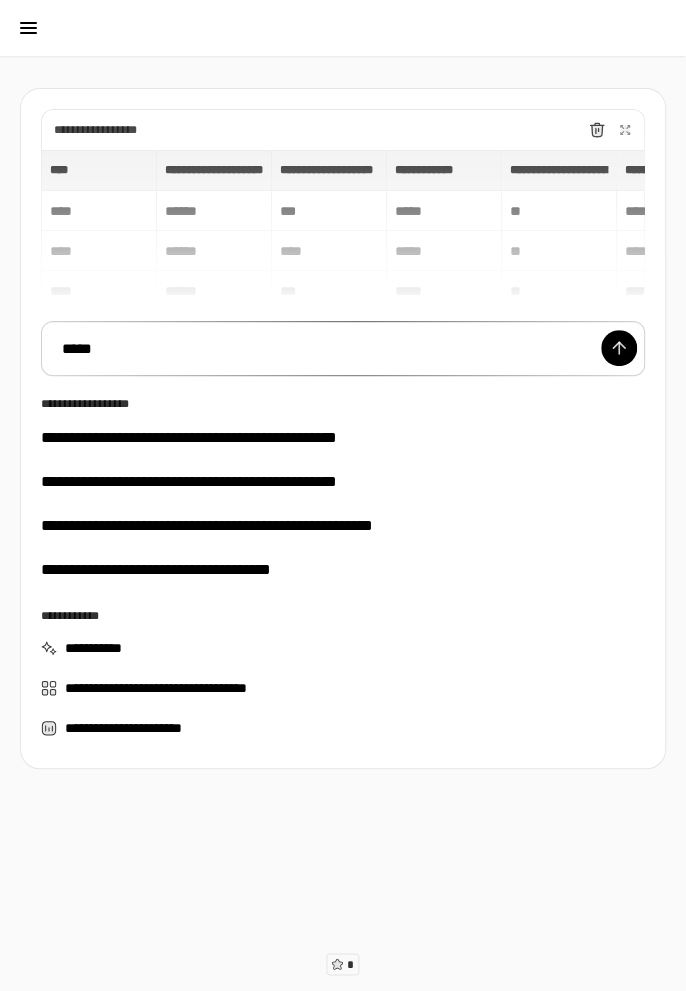 click at bounding box center [619, 348] 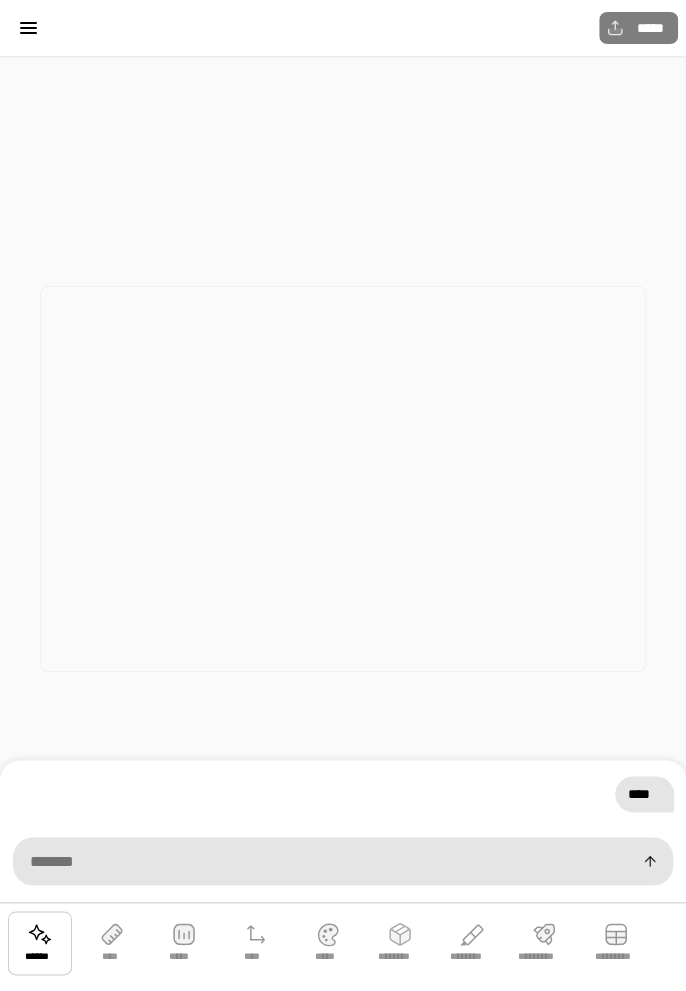 click on "****** **** ***** **** ***** ******** ******** ********* *********" at bounding box center [343, 946] 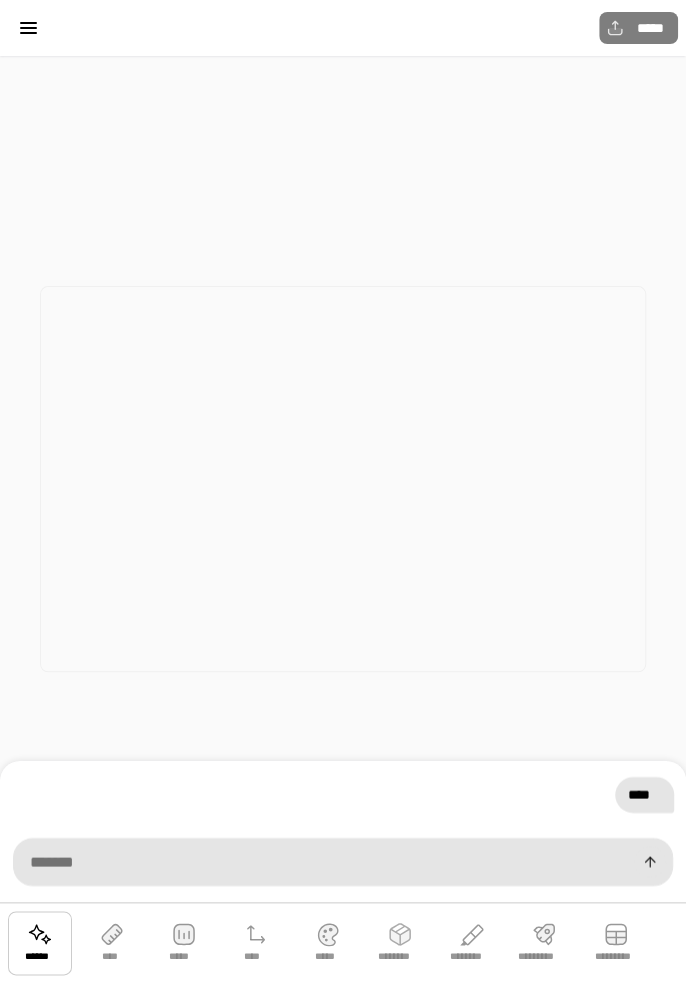 click on "****** **** ***** **** ***** ******** ******** ********* *********" at bounding box center [343, 946] 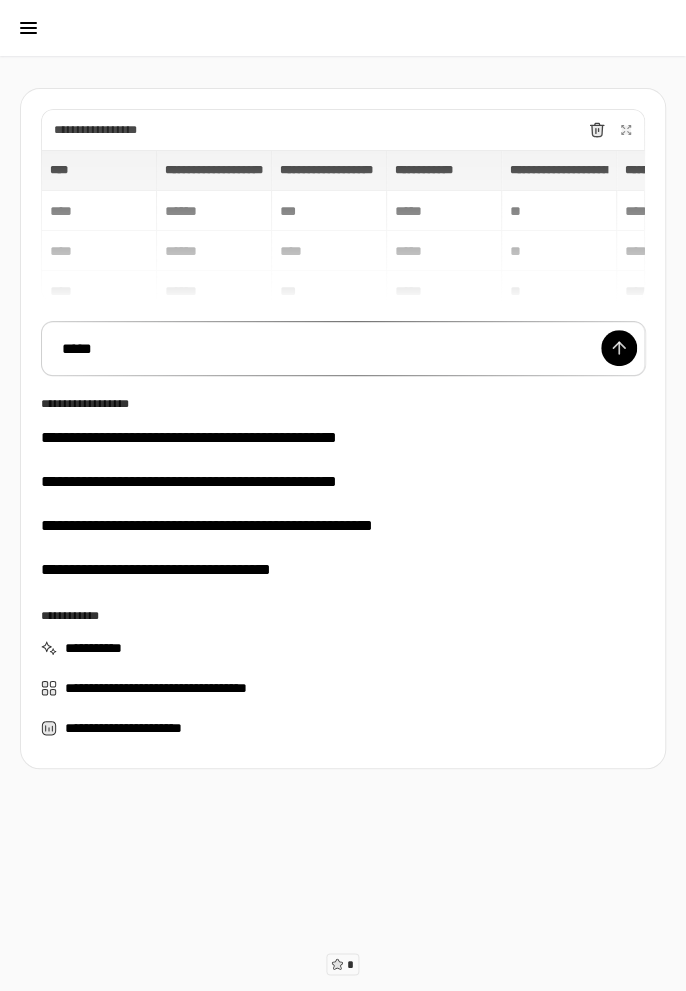 click on "**********" at bounding box center (343, 428) 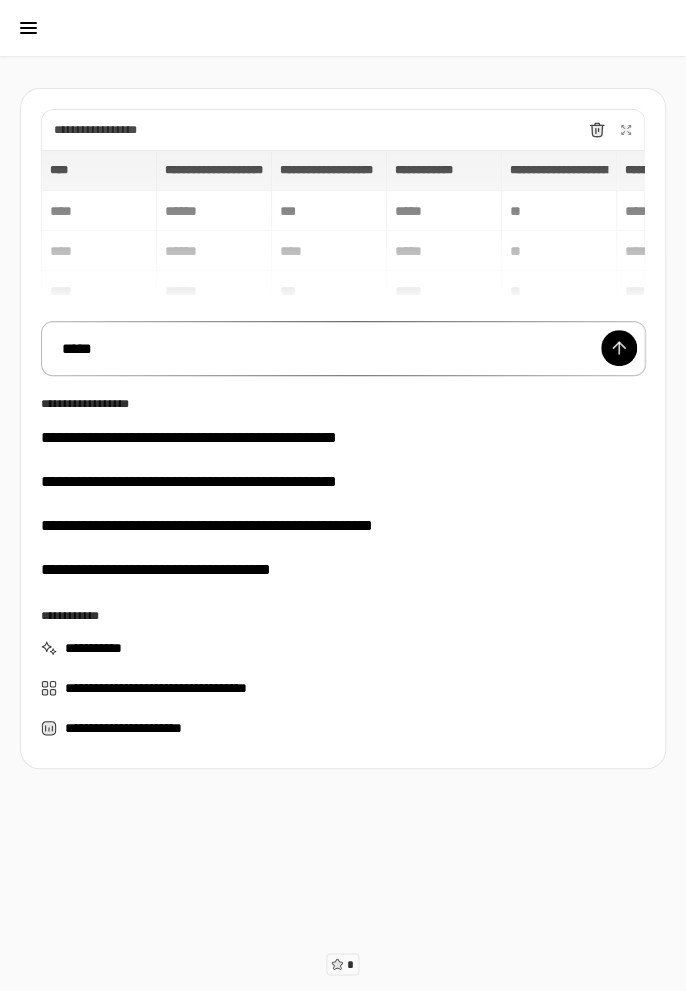 scroll, scrollTop: 14, scrollLeft: 0, axis: vertical 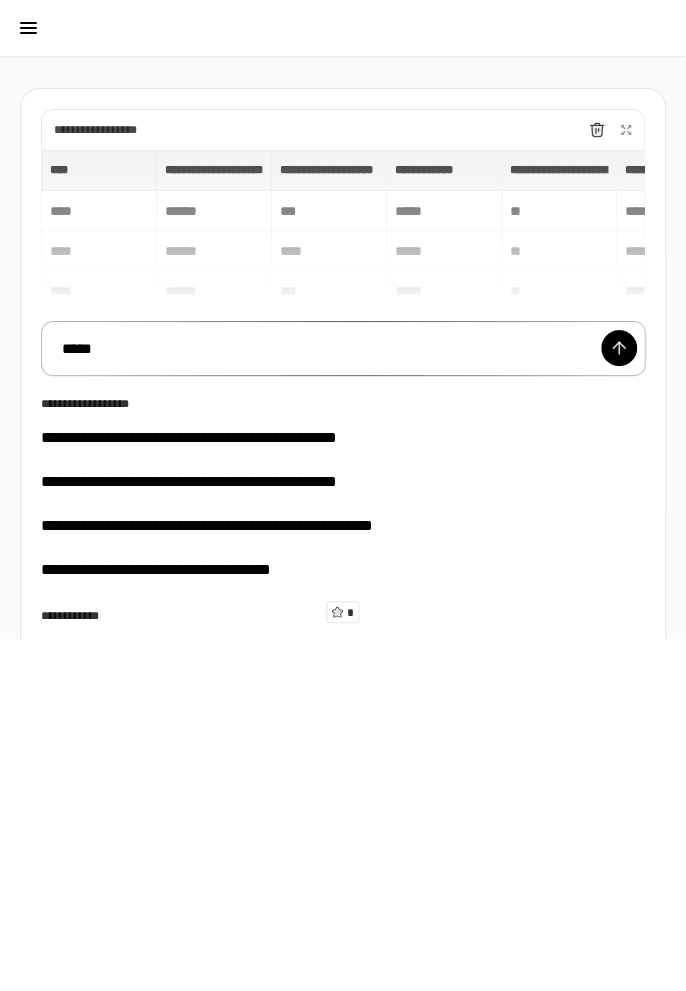 type 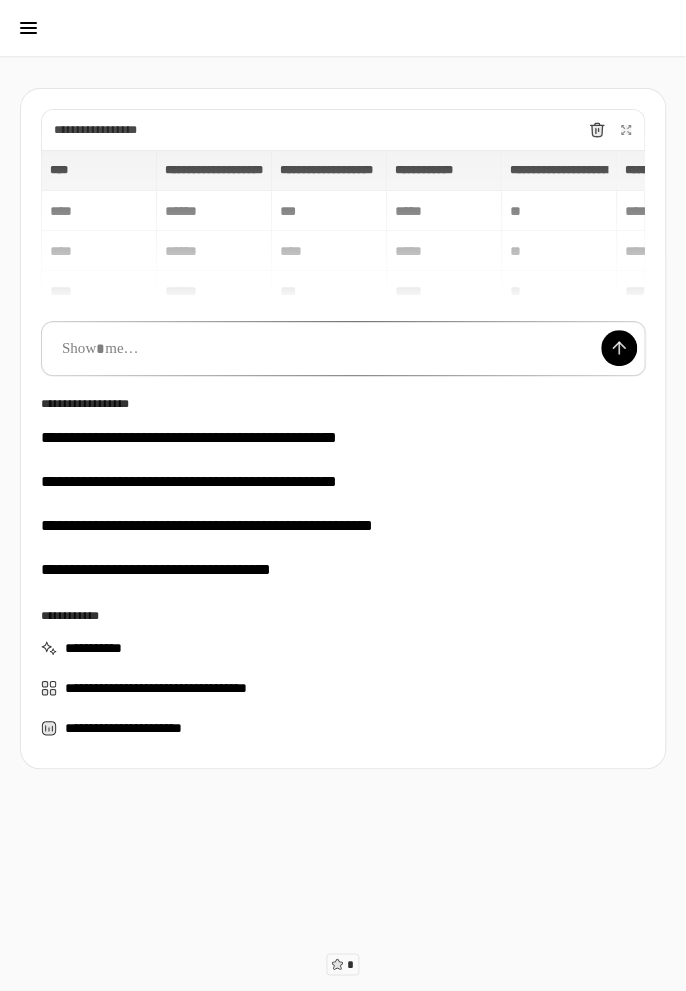 click at bounding box center [619, 348] 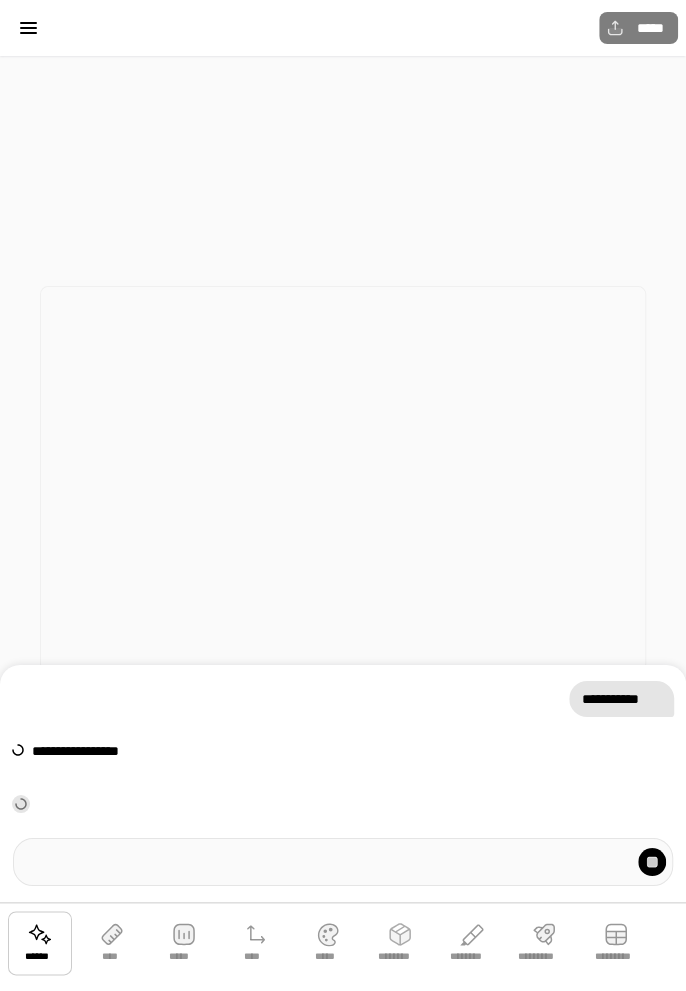 click on "****** **** ***** **** ***** ******** ******** ********* *********" at bounding box center [343, 946] 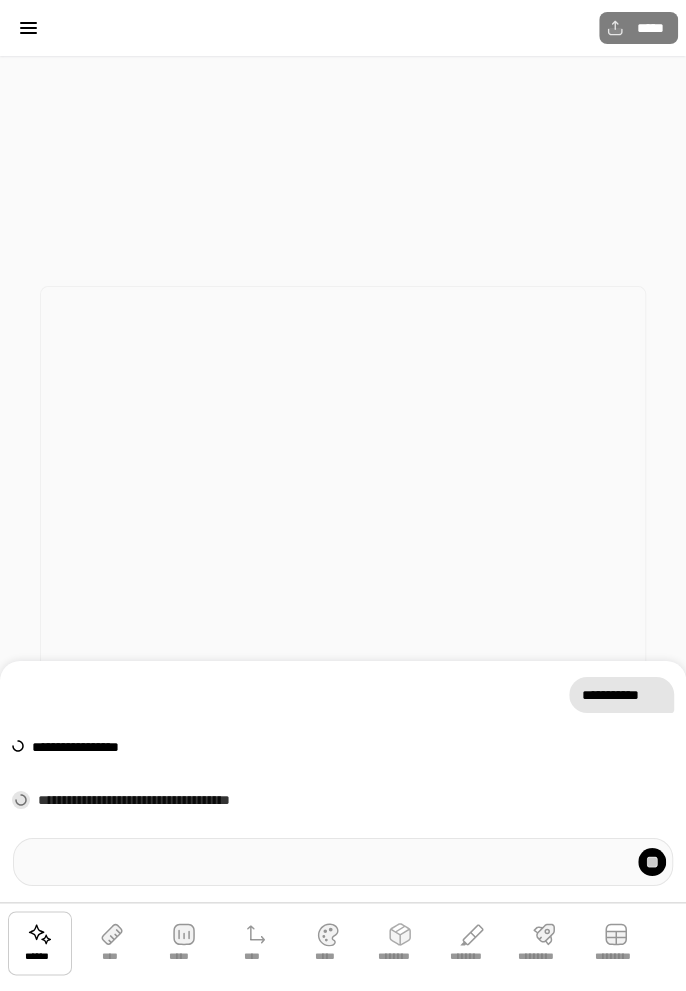 click on "****** **** ***** **** ***** ******** ******** ********* *********" at bounding box center (343, 946) 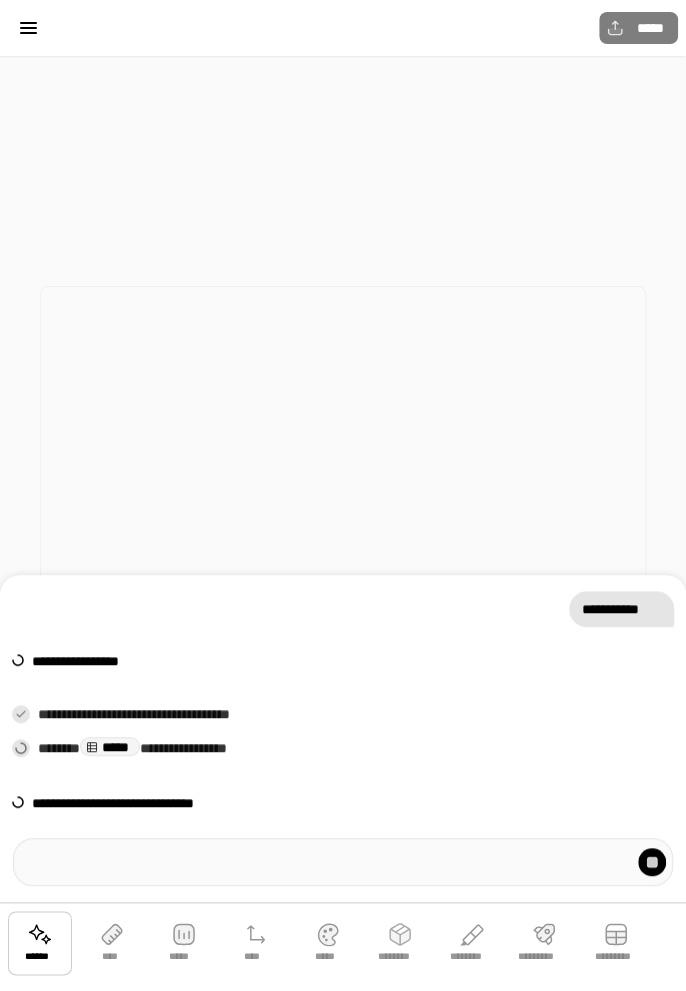 click on "****** **** ***** **** ***** ******** ******** ********* *********" at bounding box center (343, 946) 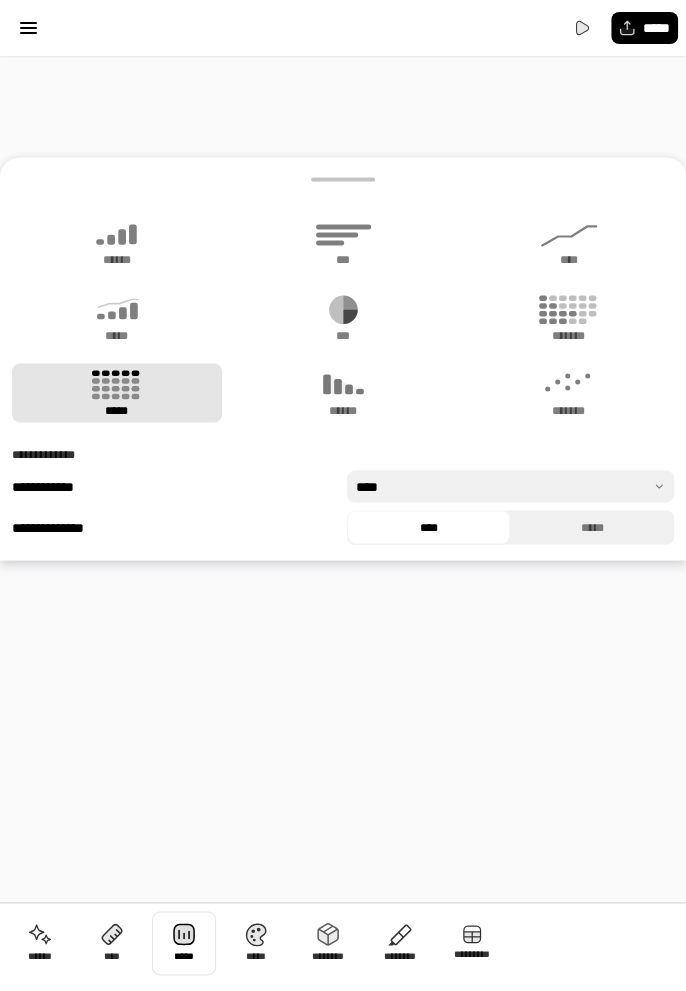 click at bounding box center (184, 943) 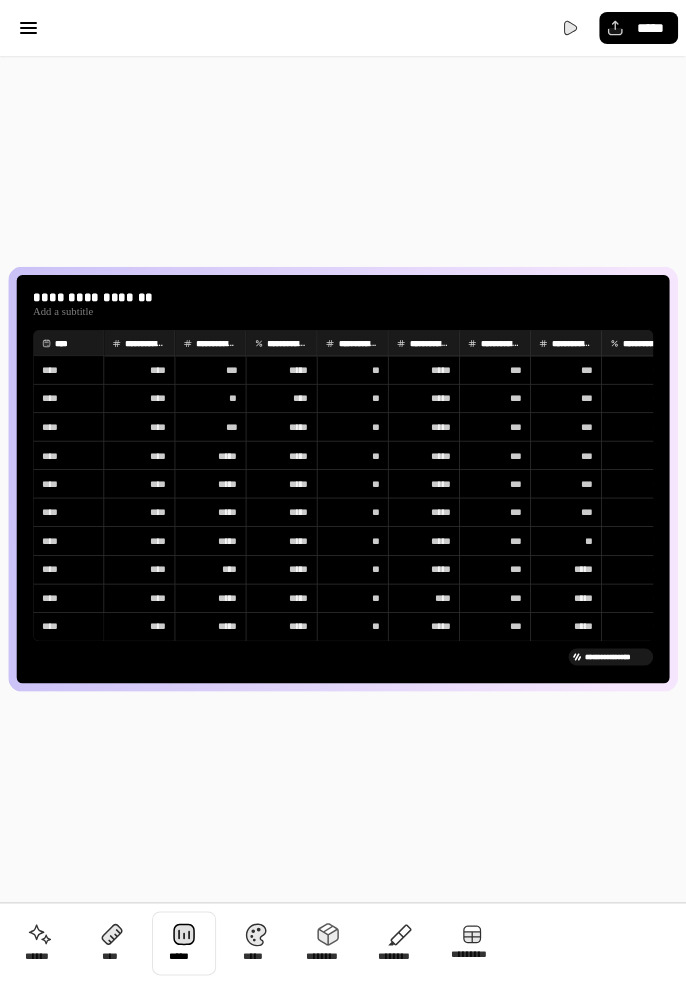 click at bounding box center [184, 943] 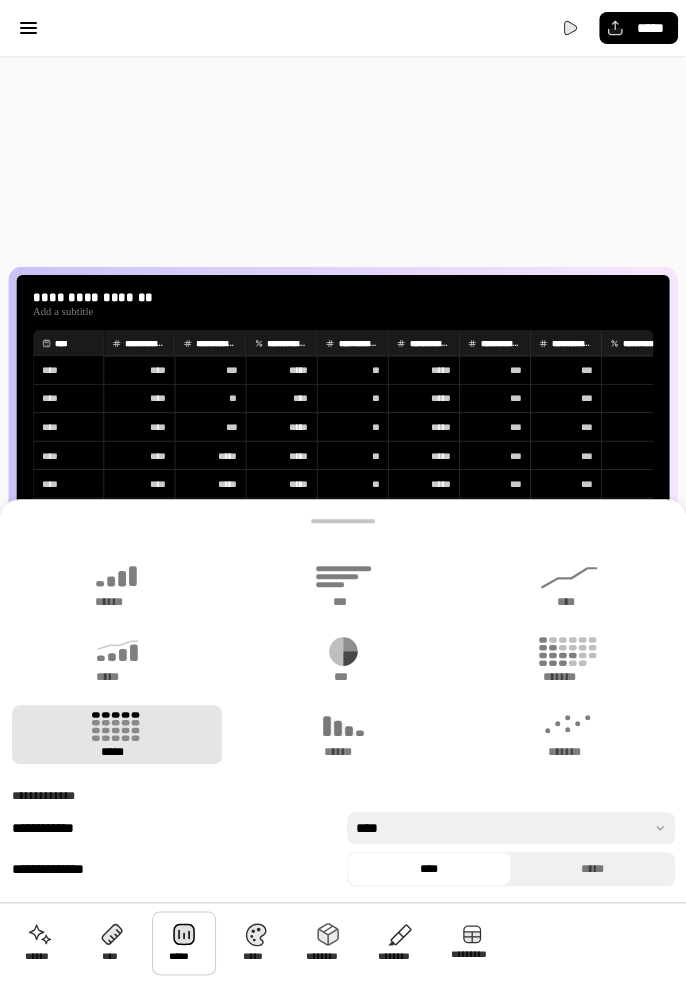 click on "******" at bounding box center (343, 734) 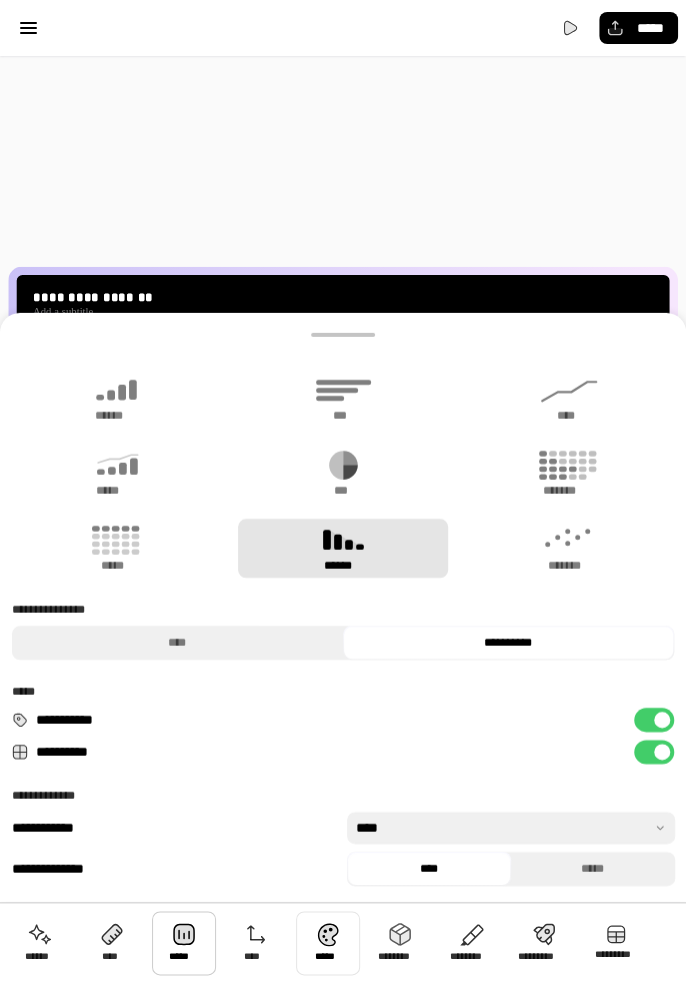 click at bounding box center (328, 943) 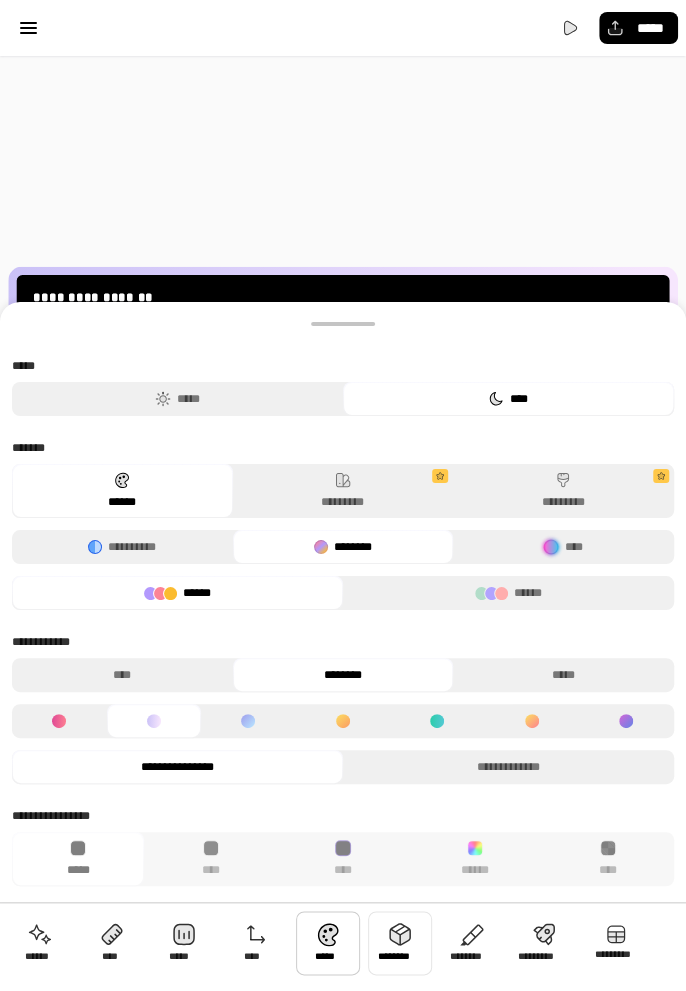 click at bounding box center (400, 943) 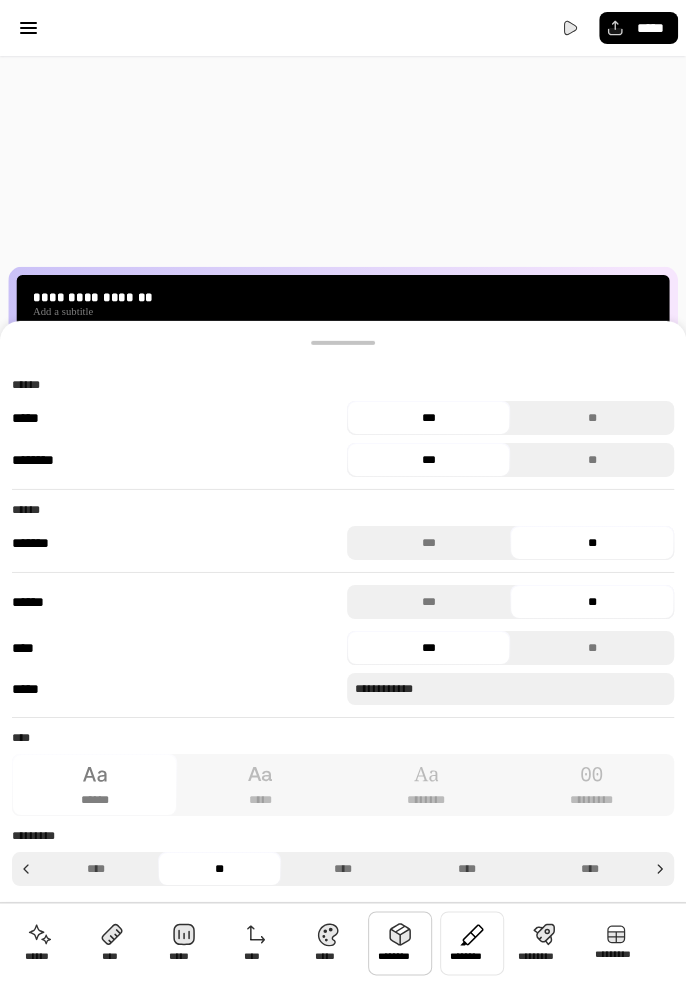 click at bounding box center (472, 943) 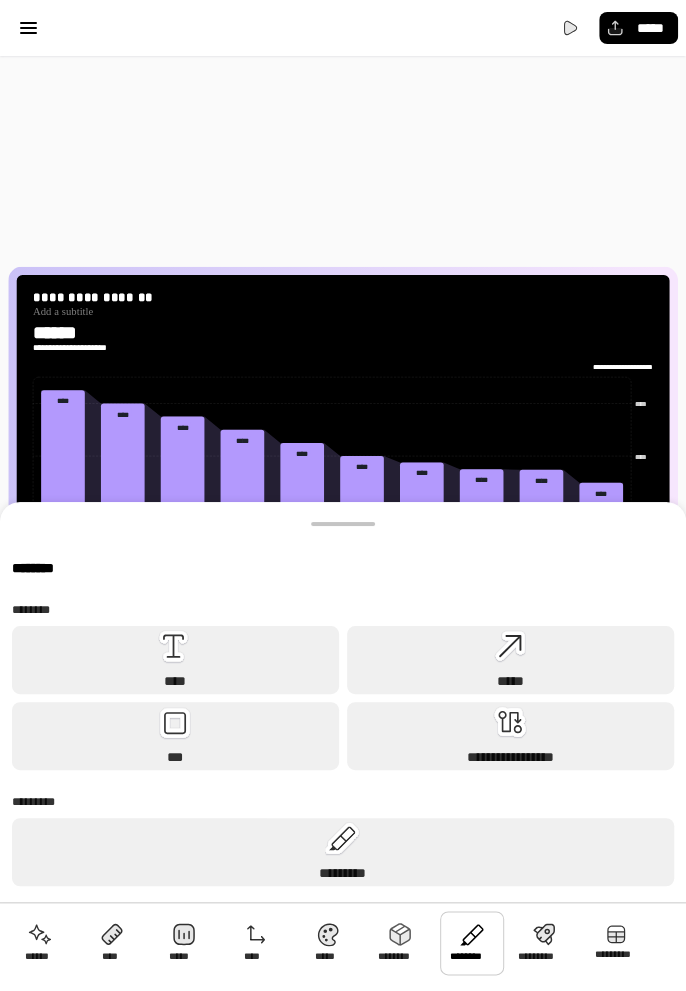 click on "***" at bounding box center (175, 736) 